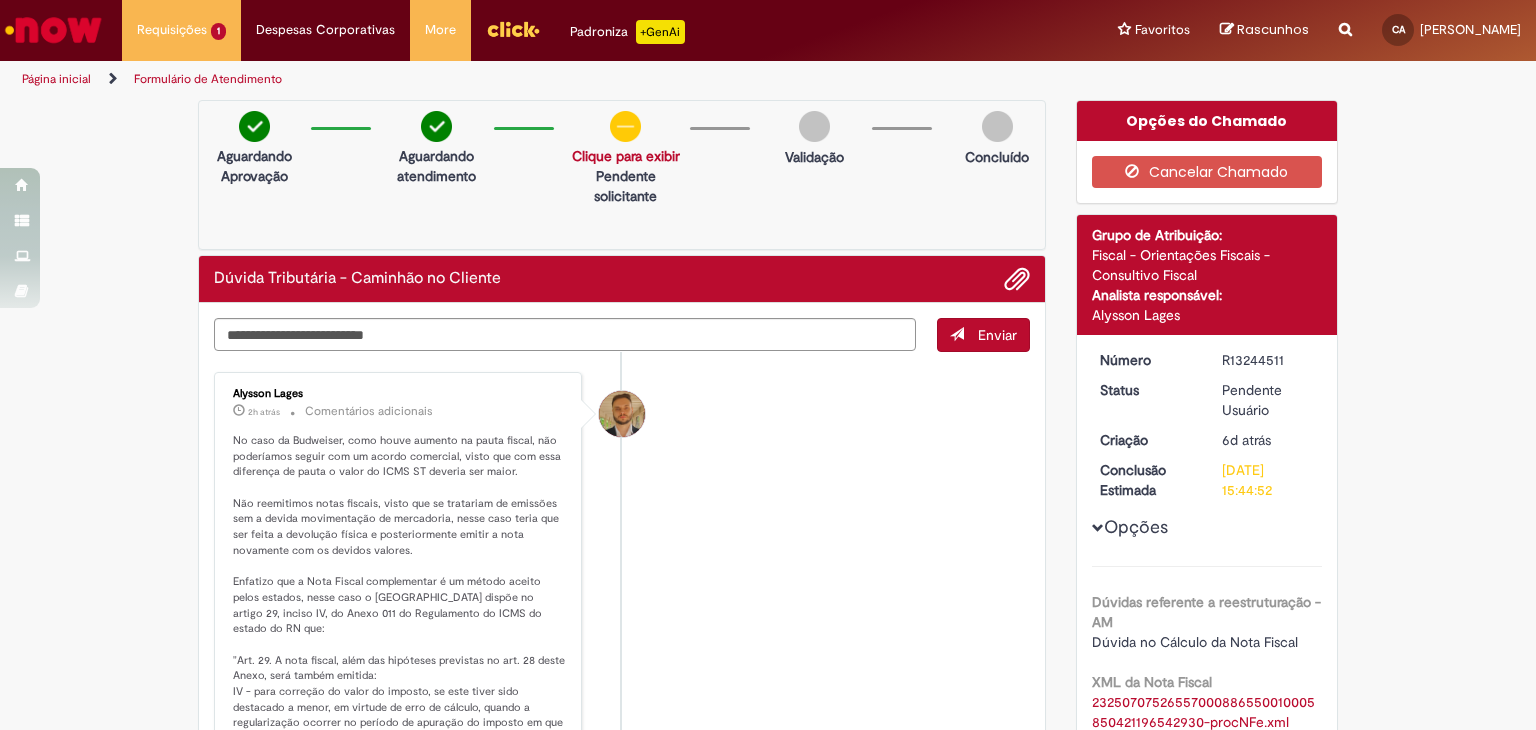 scroll, scrollTop: 0, scrollLeft: 0, axis: both 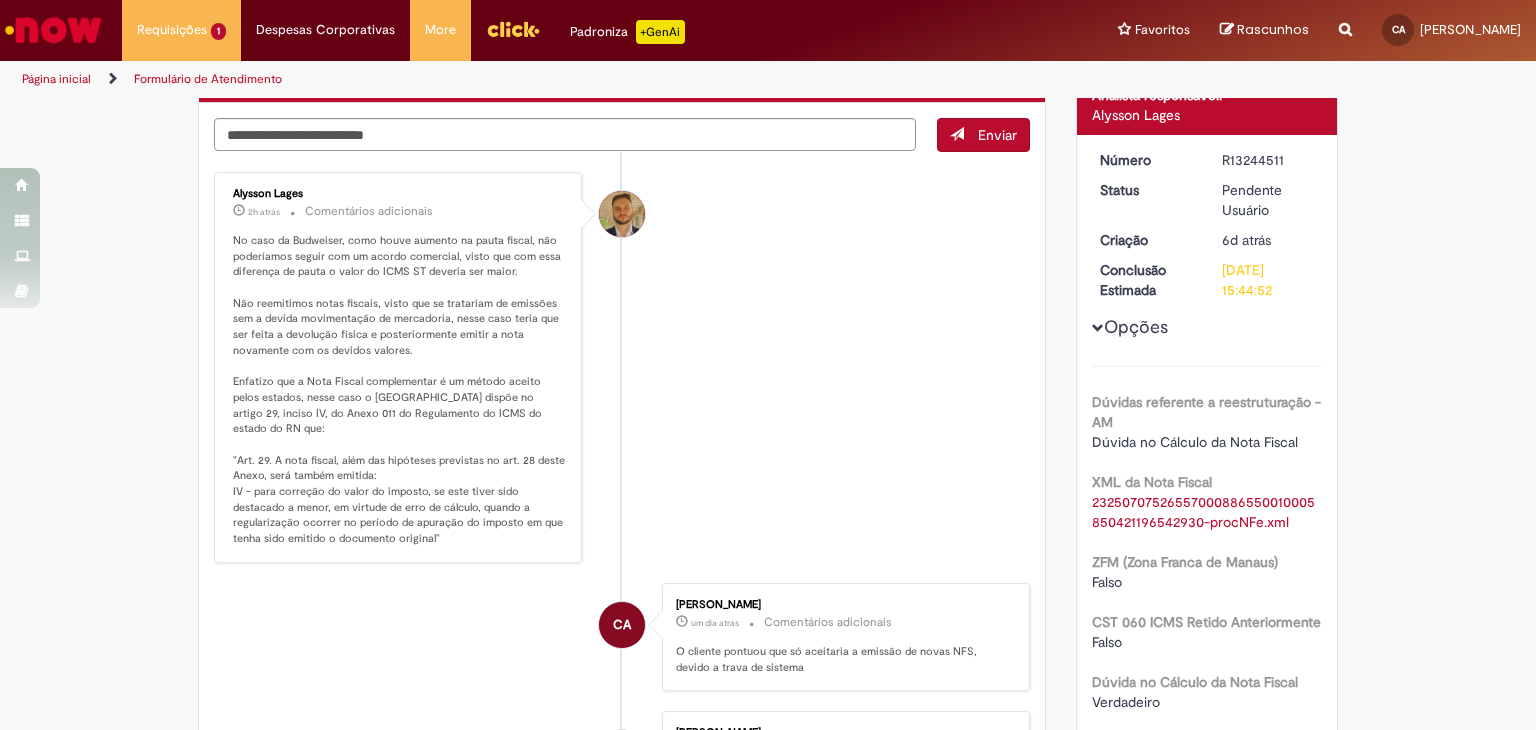 drag, startPoint x: 440, startPoint y: 544, endPoint x: 220, endPoint y: 238, distance: 376.87665 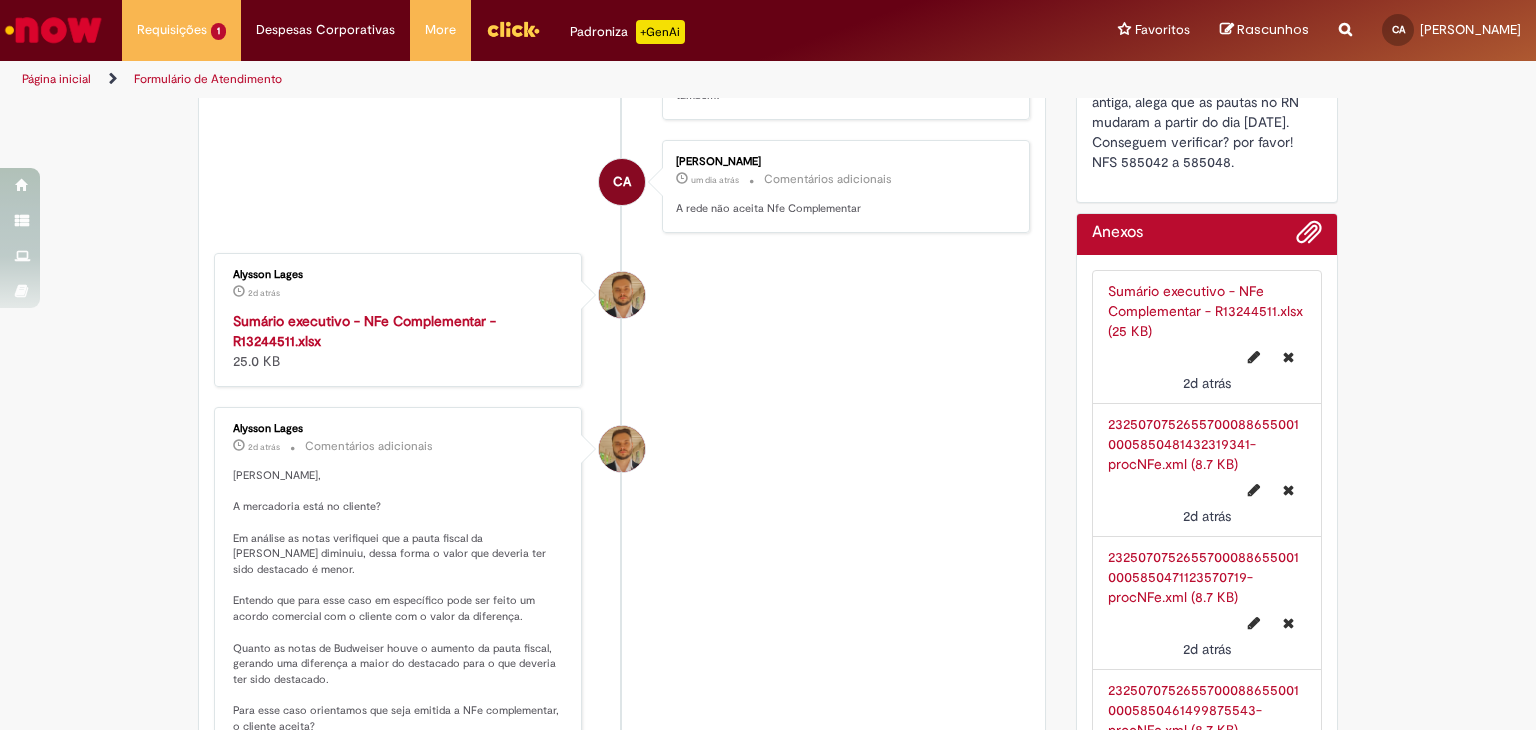 scroll, scrollTop: 1100, scrollLeft: 0, axis: vertical 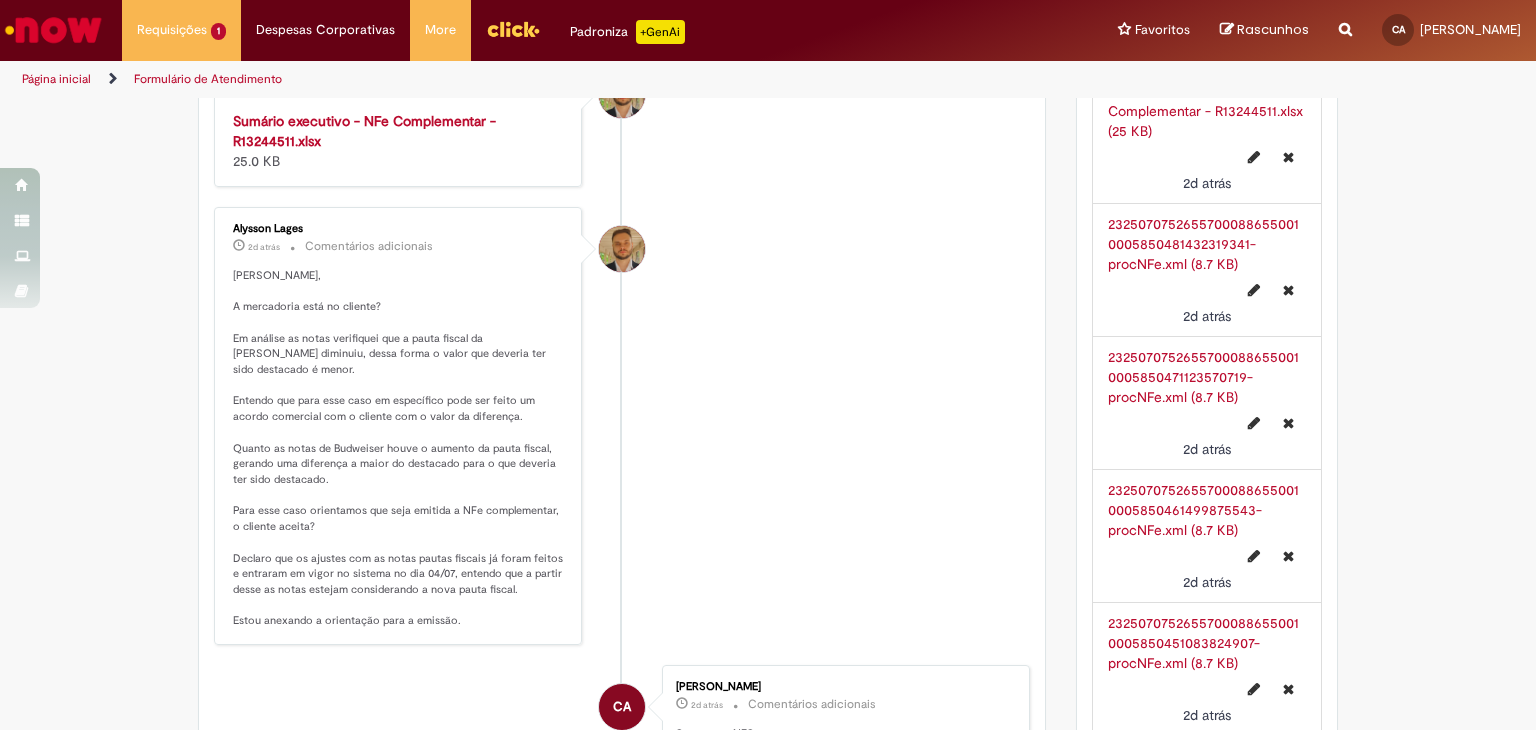 click on "[PERSON_NAME],
A mercadoria está no cliente?
Em análise as notas verifiquei que a pauta fiscal da [PERSON_NAME] diminuiu, dessa forma o valor que deveria ter sido destacado é menor.
Entendo que para esse caso em específico pode ser feito um acordo comercial com o cliente com o valor da diferença.
Quanto as notas de Budweiser houve o aumento da pauta fiscal, gerando uma diferença a maior do destacado para o que deveria ter sido destacado.
Para esse caso orientamos que seja emitida a NFe complementar, o cliente aceita?
Declaro que os ajustes com as notas pautas fiscais já foram feitos e entraram em vigor no sistema no dia 04/07, entendo que a partir desse as notas estejam considerando a nova pauta fiscal.
Estou anexando a orientação para a emissão." at bounding box center [399, 448] 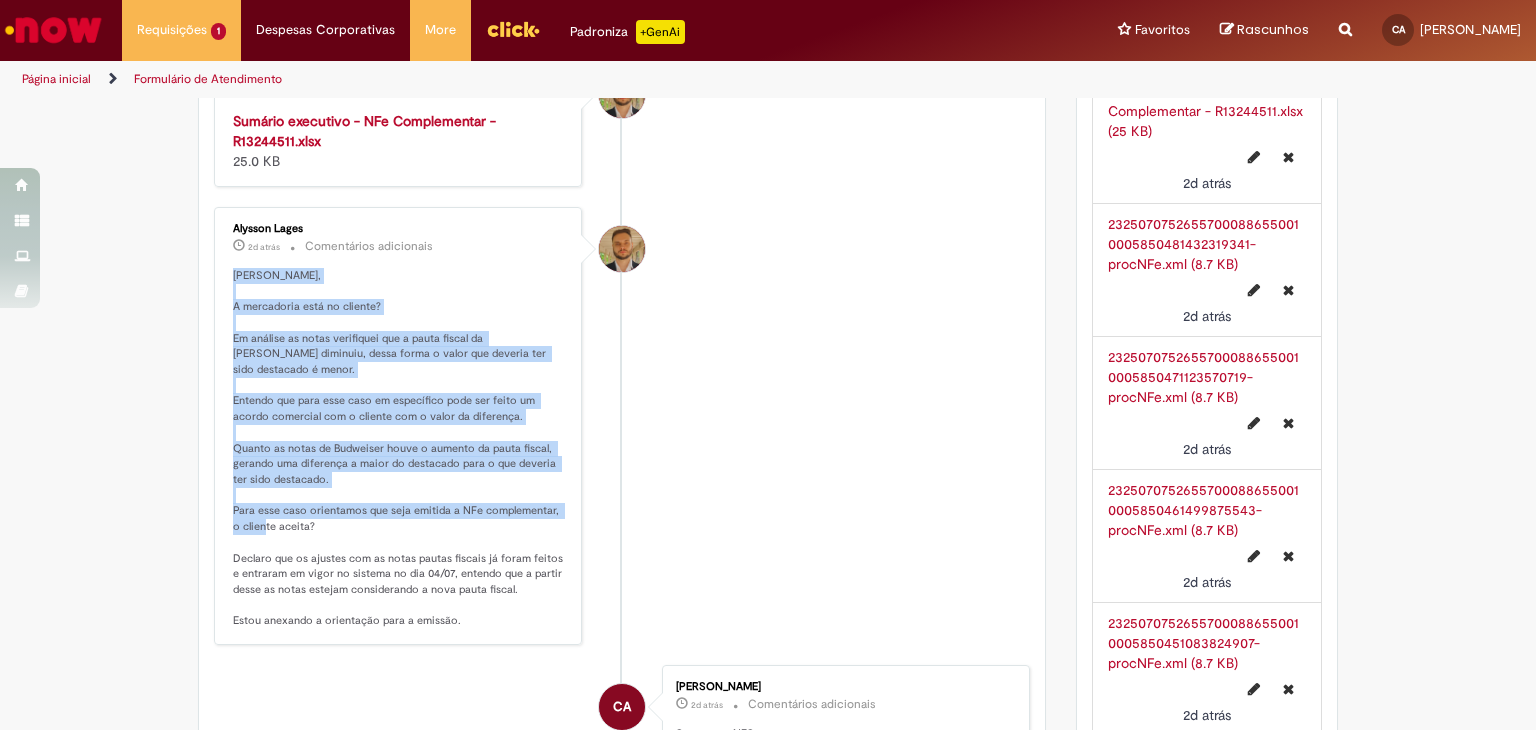 drag, startPoint x: 300, startPoint y: 514, endPoint x: 217, endPoint y: 264, distance: 263.4179 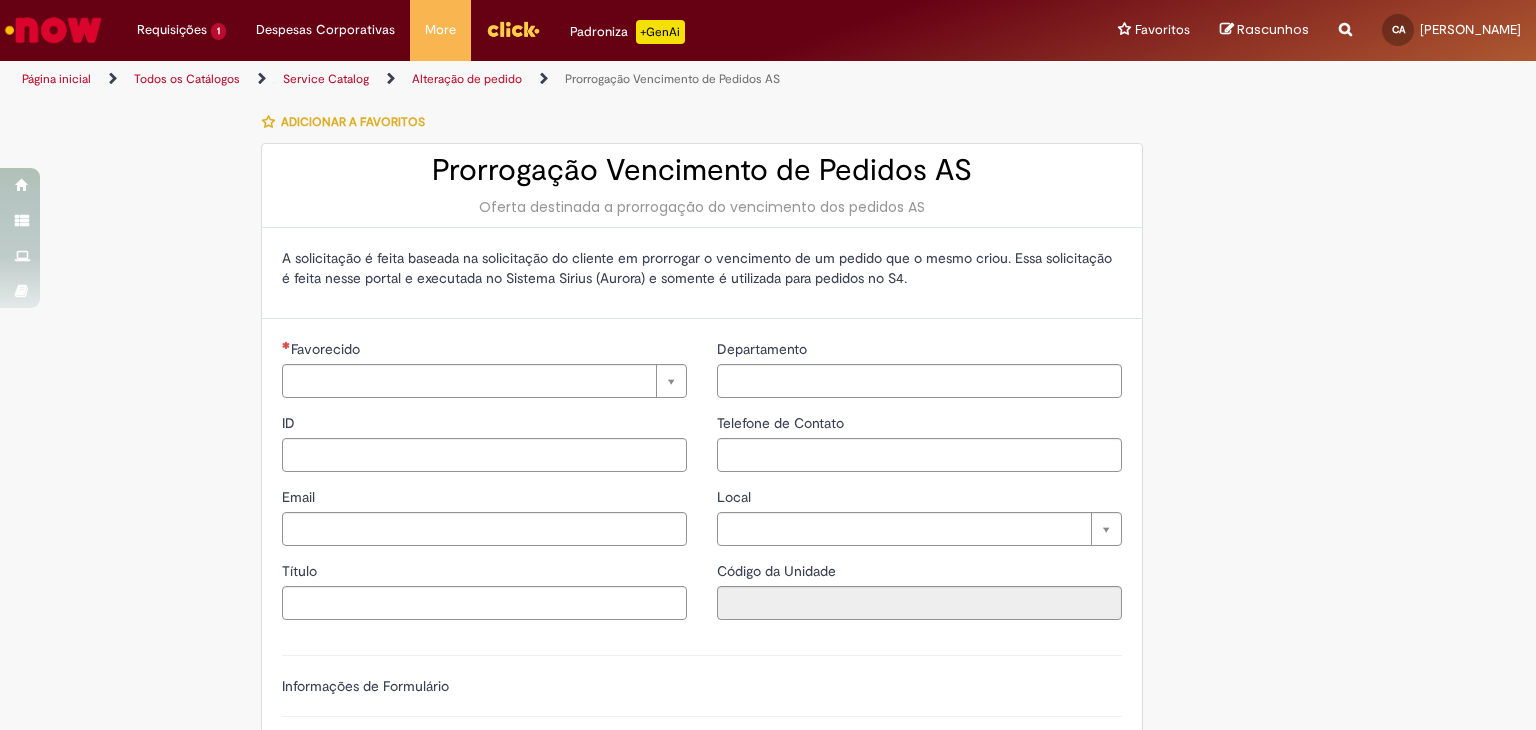 scroll, scrollTop: 0, scrollLeft: 0, axis: both 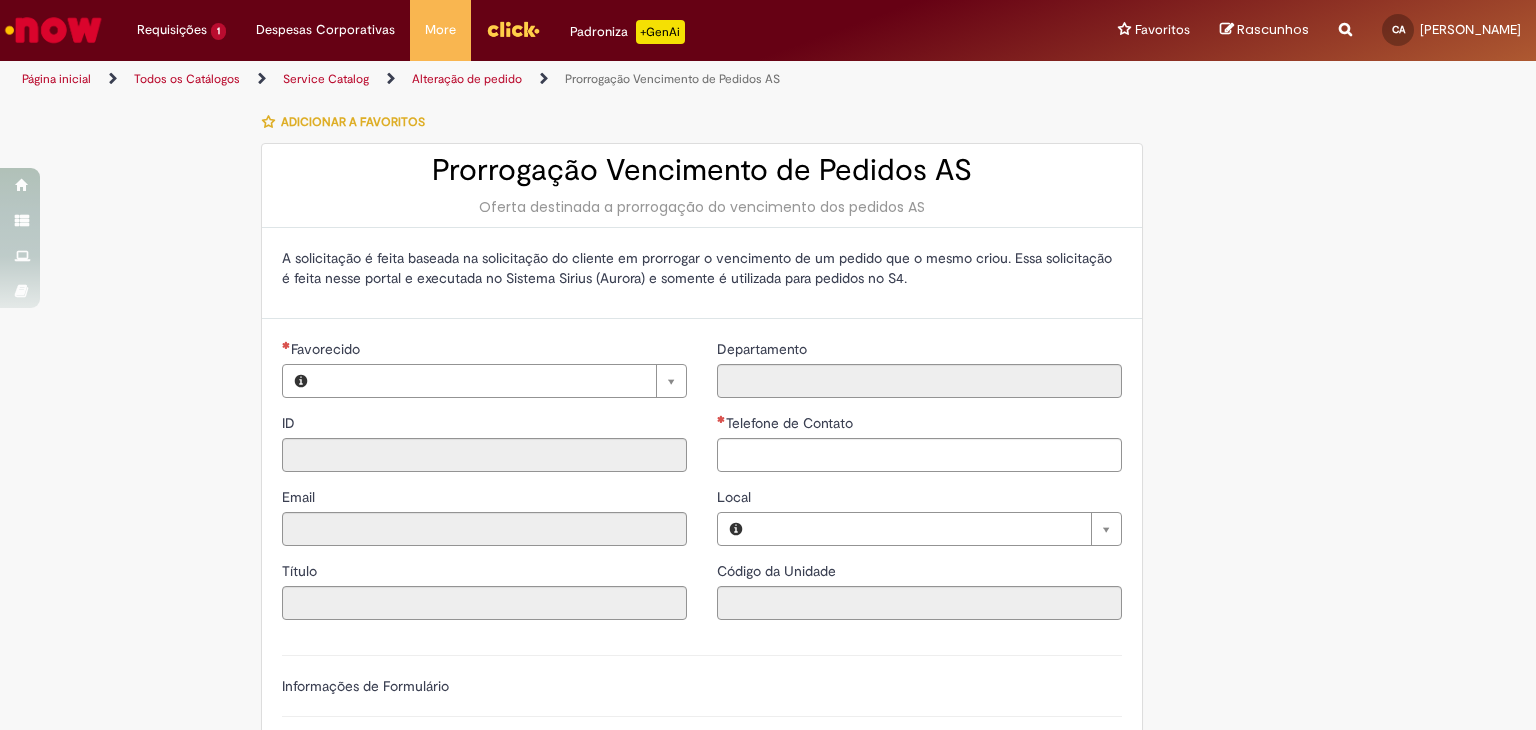 type on "********" 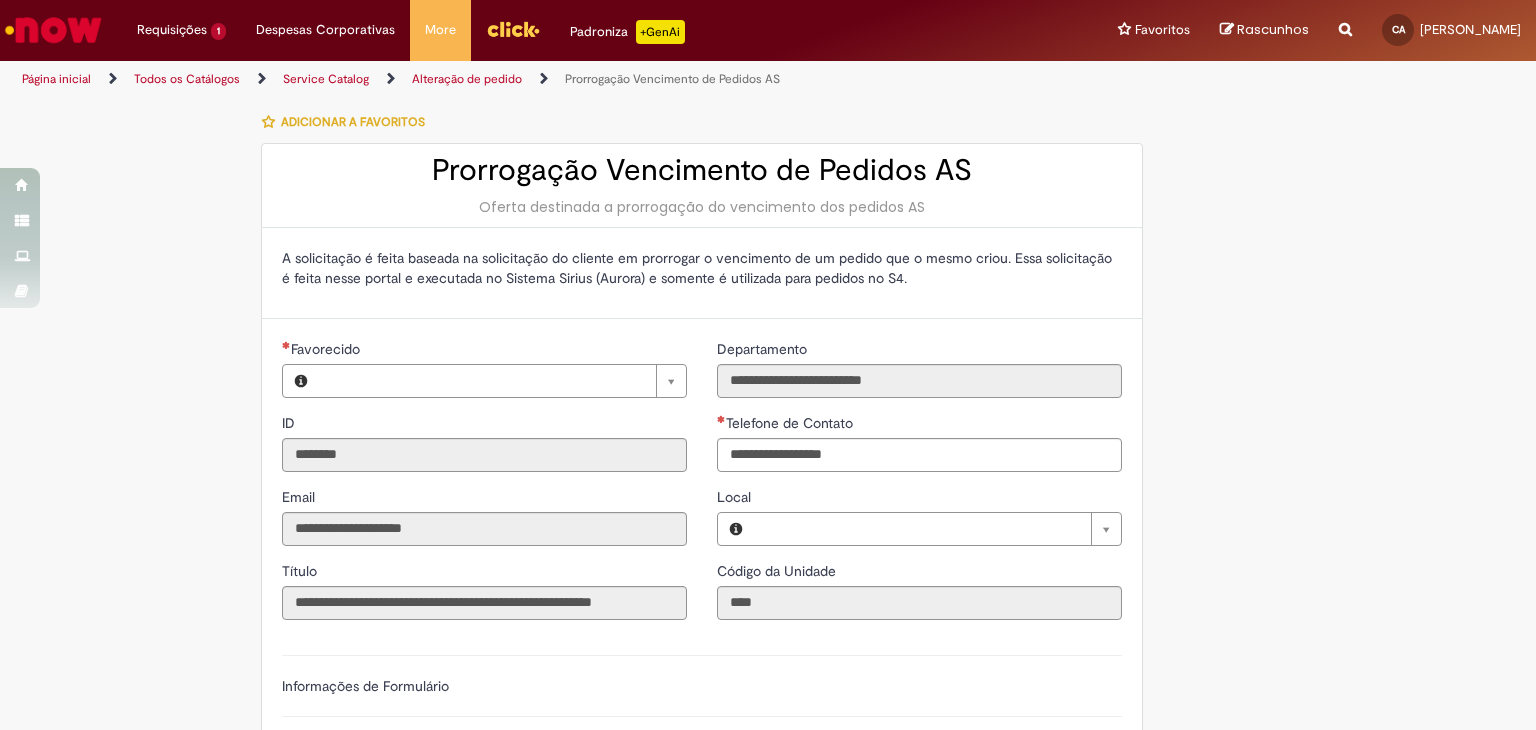 type on "**********" 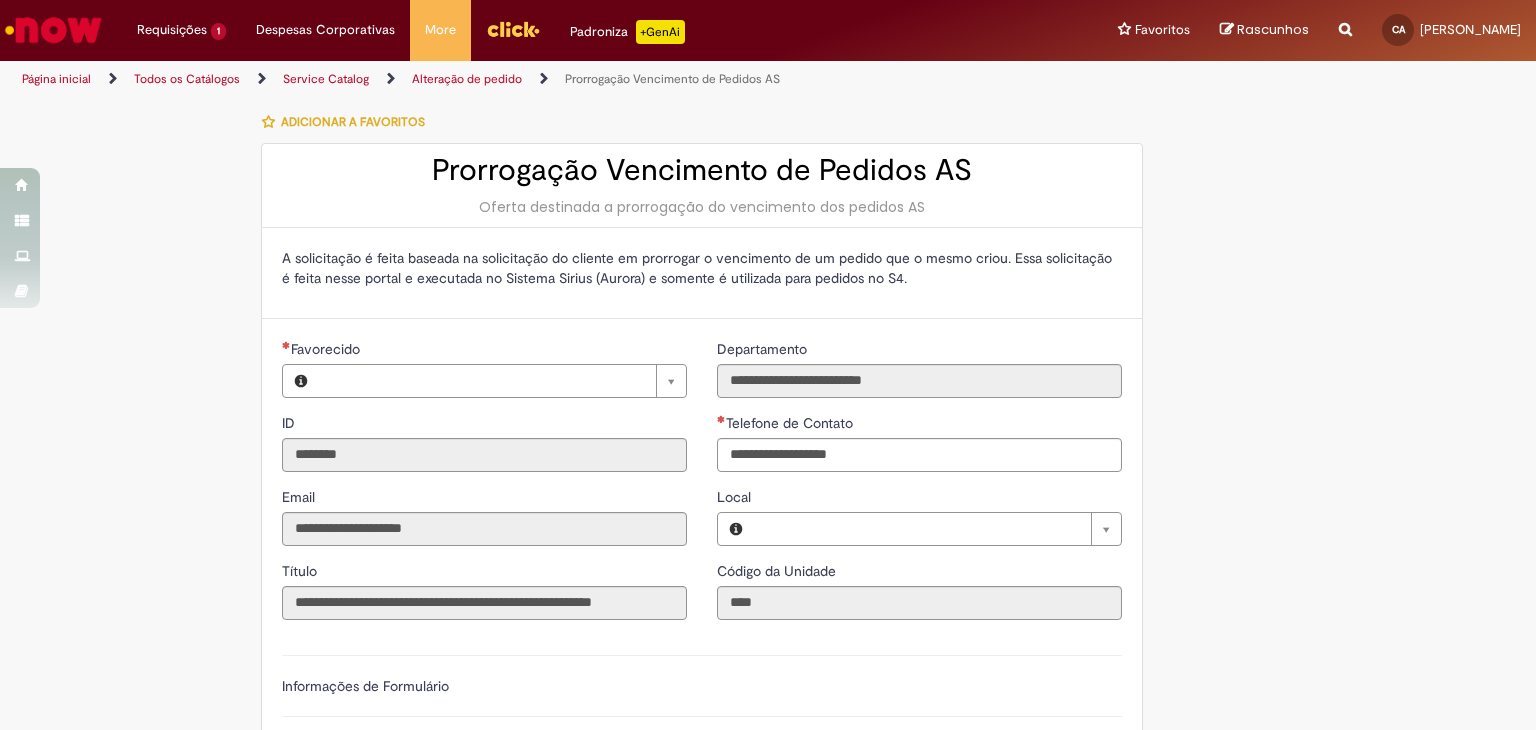 type on "**********" 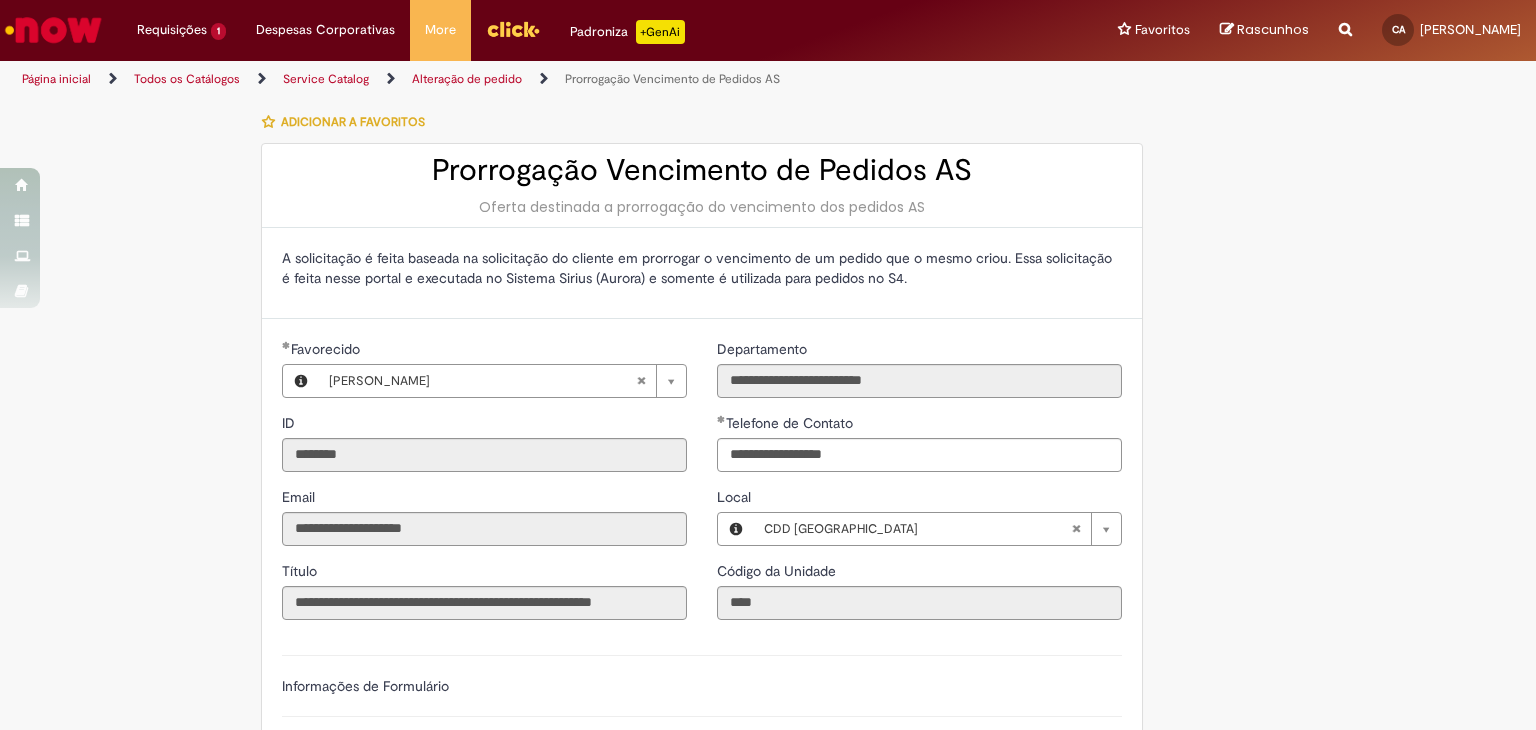 type on "**********" 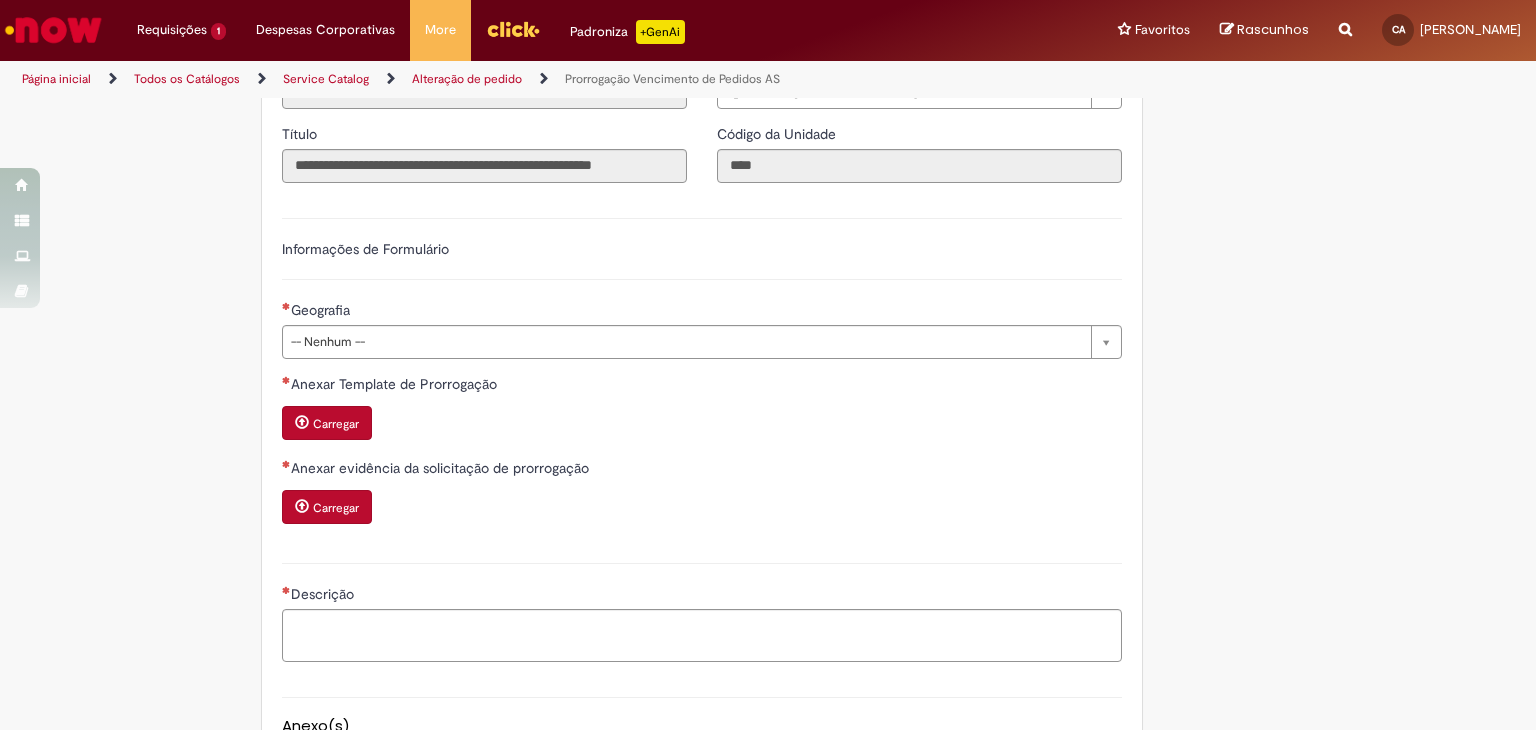 scroll, scrollTop: 600, scrollLeft: 0, axis: vertical 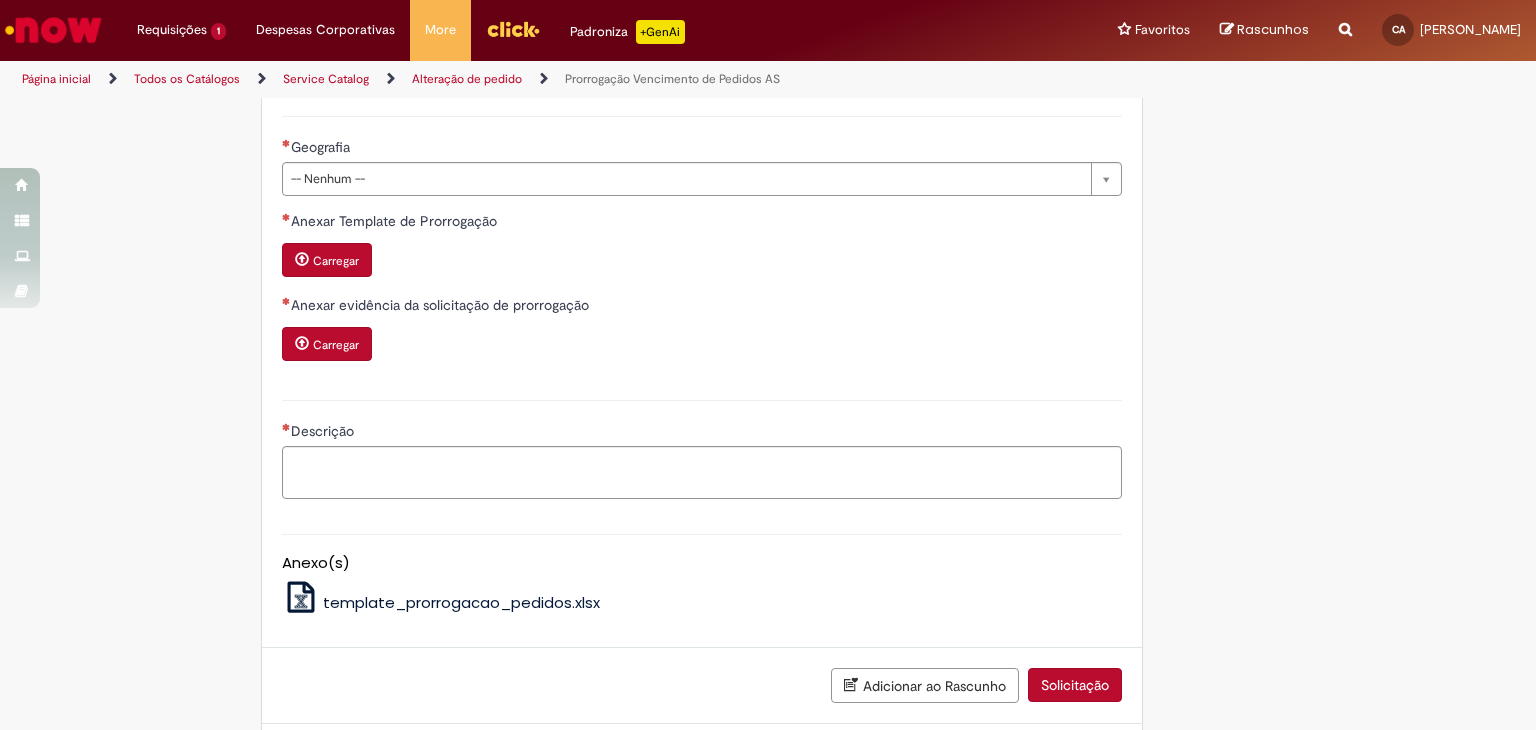 click on "template_prorrogacao_pedidos.xlsx" at bounding box center (461, 602) 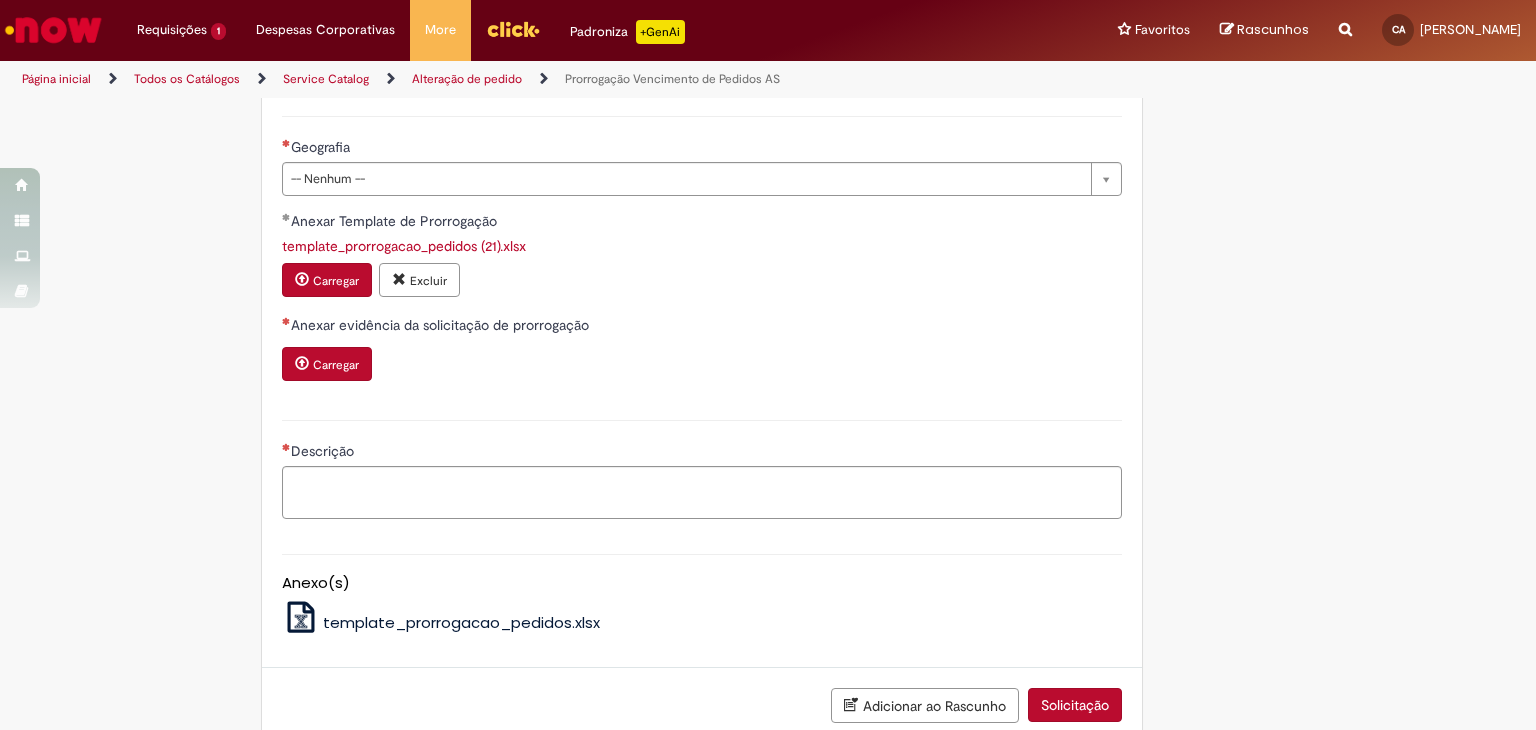 click on "Carregar" at bounding box center (336, 365) 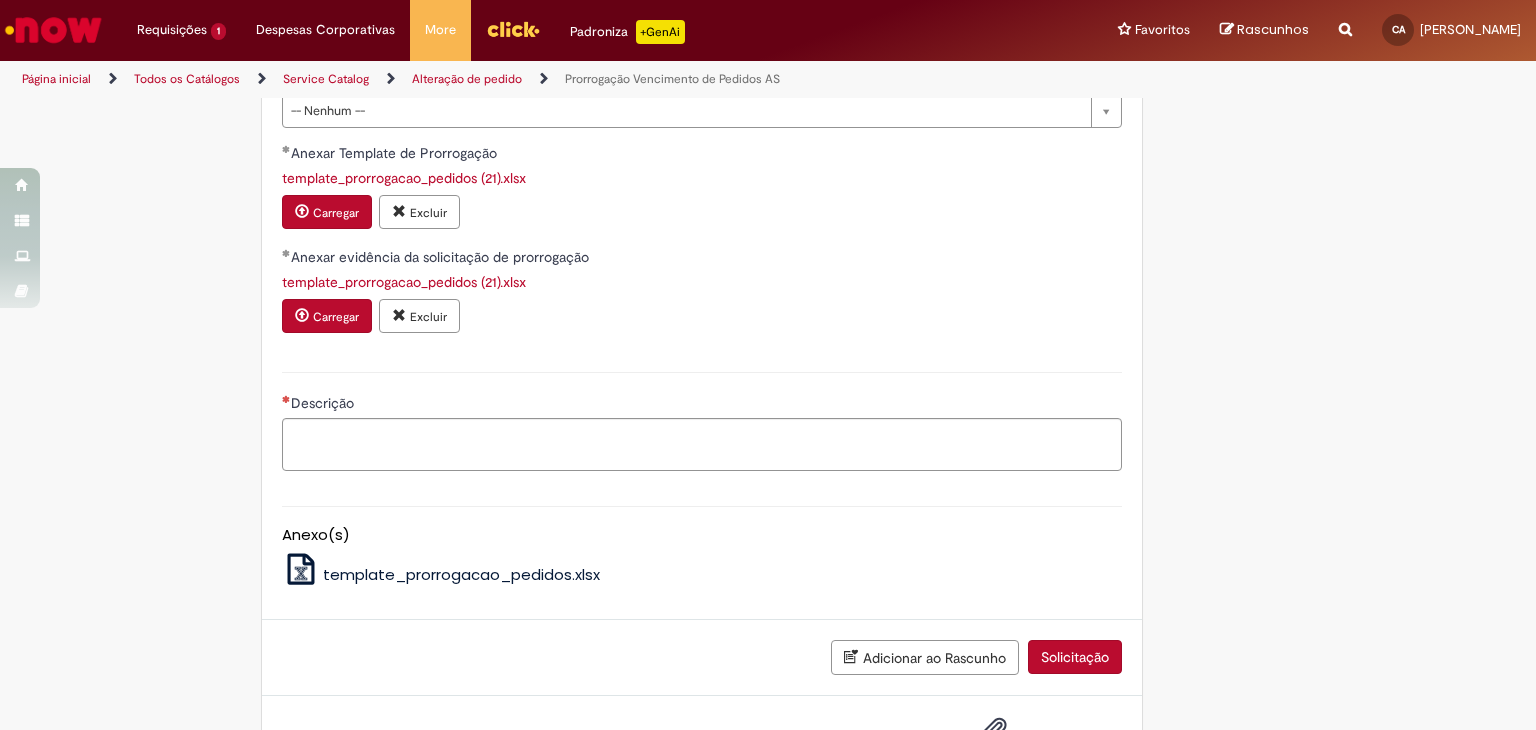 scroll, scrollTop: 700, scrollLeft: 0, axis: vertical 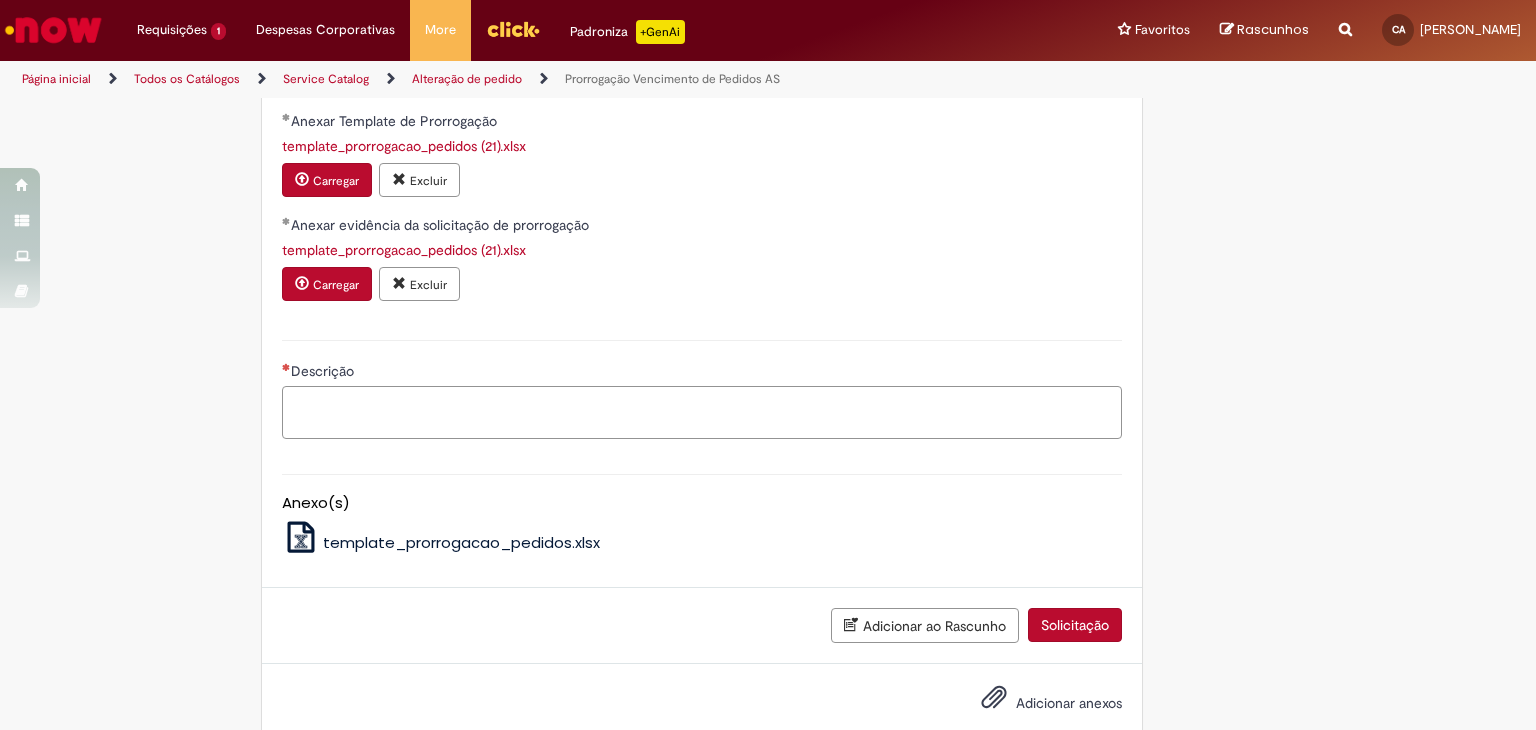 click on "Descrição" at bounding box center (702, 413) 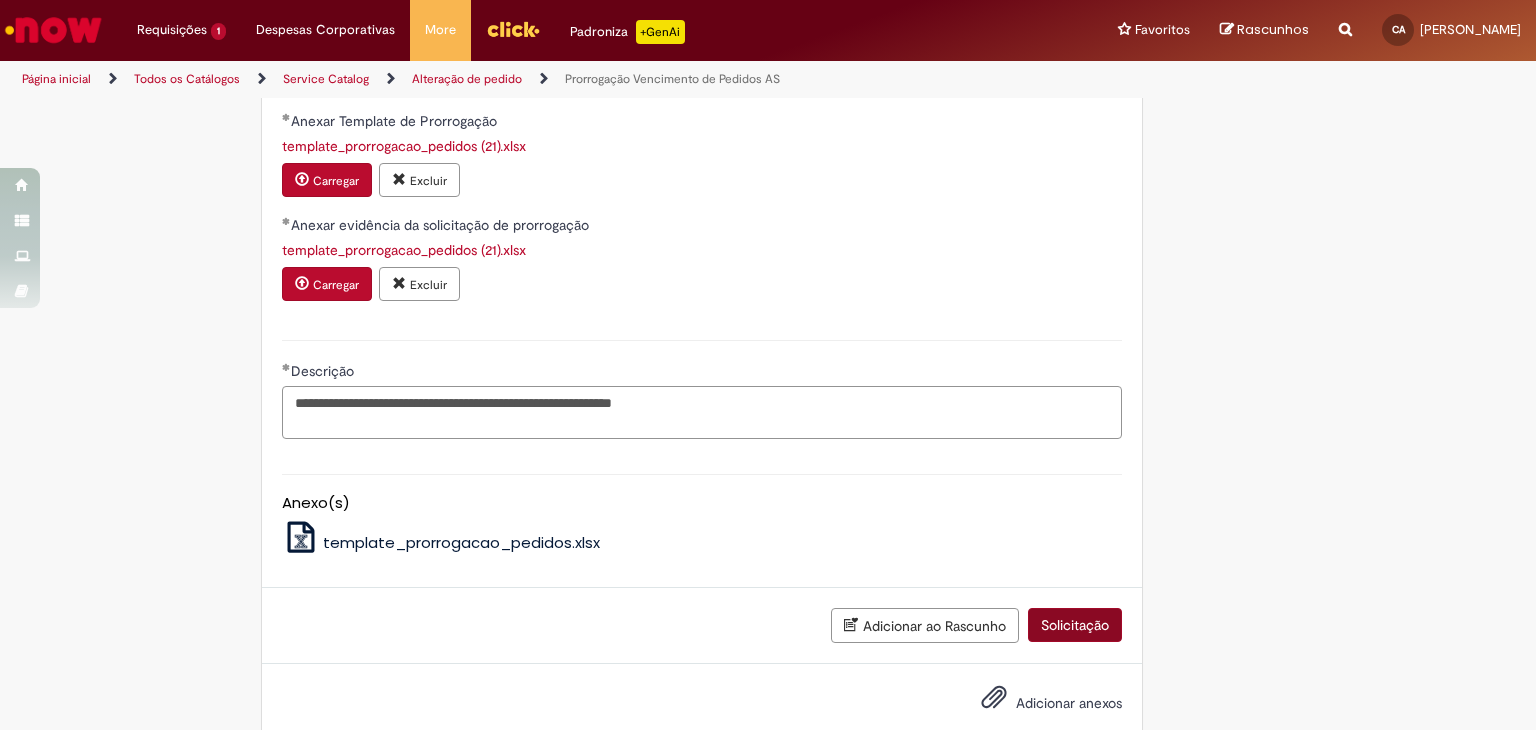 type on "**********" 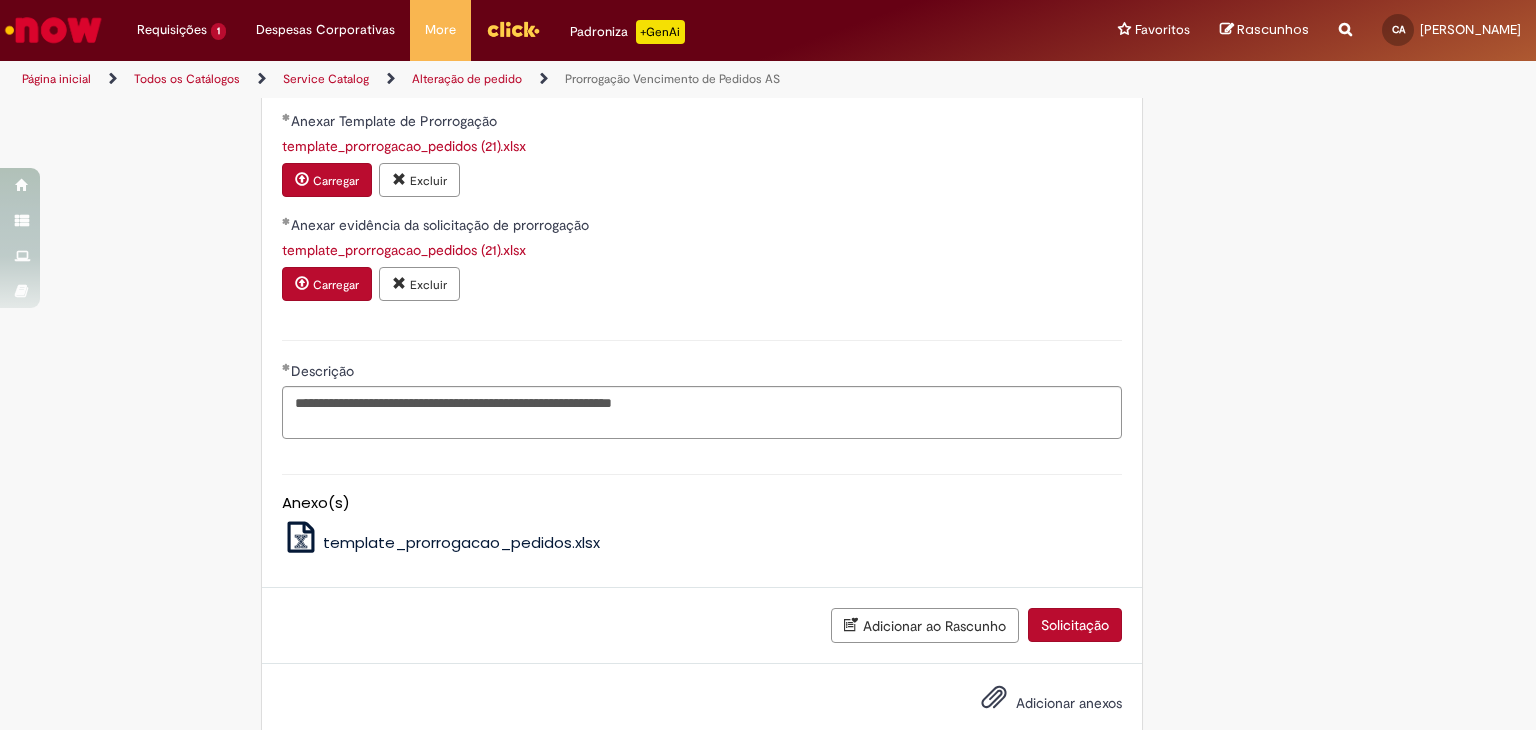 click on "Solicitação" at bounding box center (1075, 625) 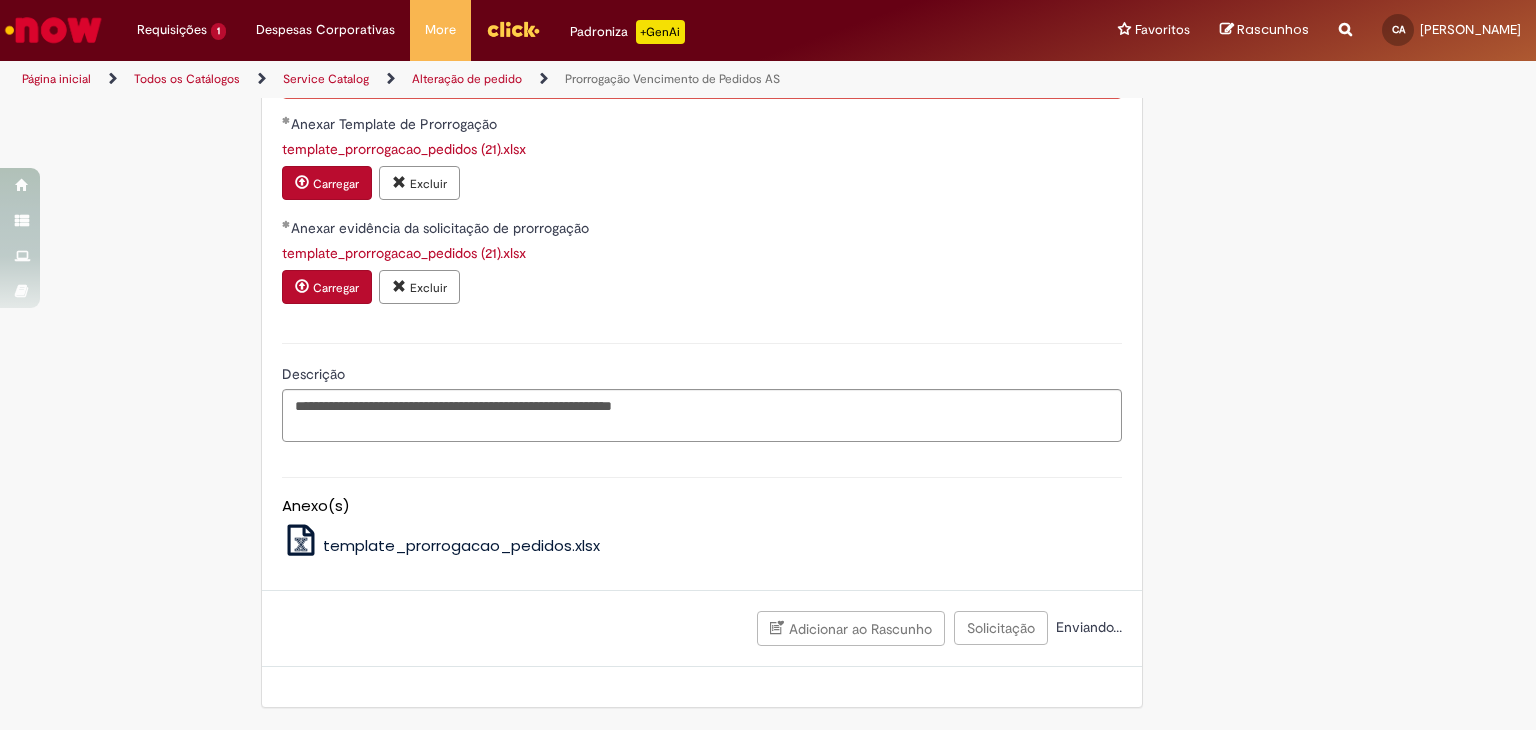 scroll, scrollTop: 347, scrollLeft: 0, axis: vertical 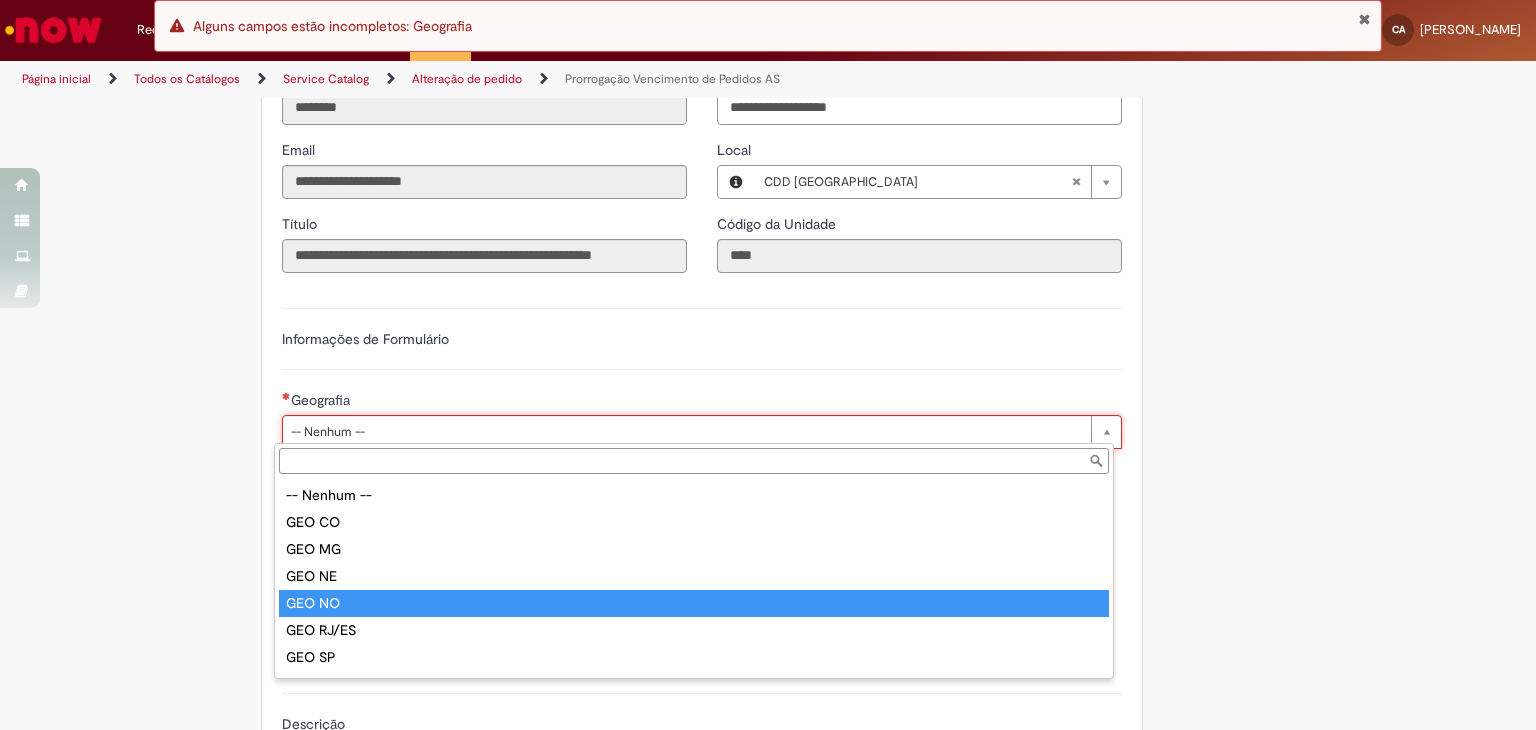type on "******" 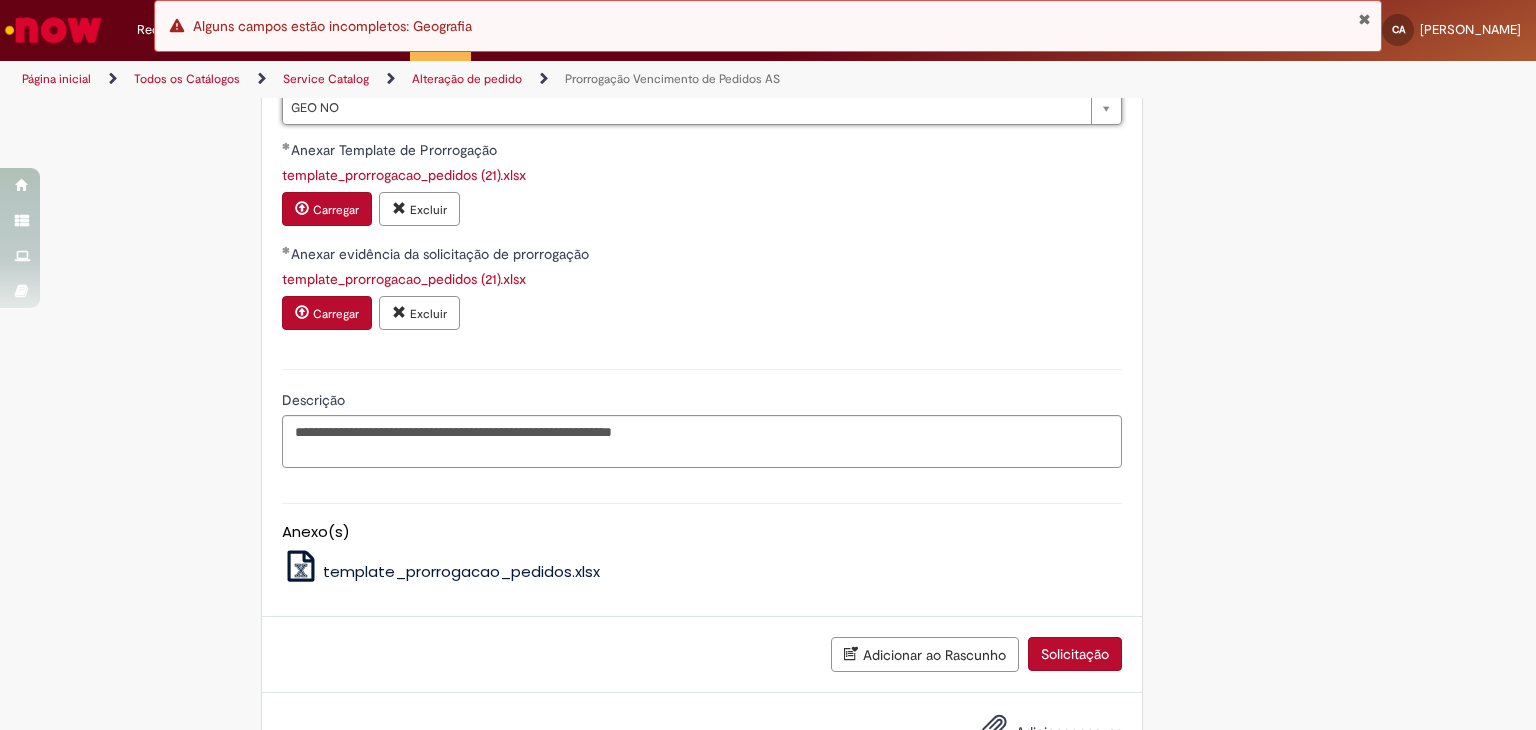 scroll, scrollTop: 739, scrollLeft: 0, axis: vertical 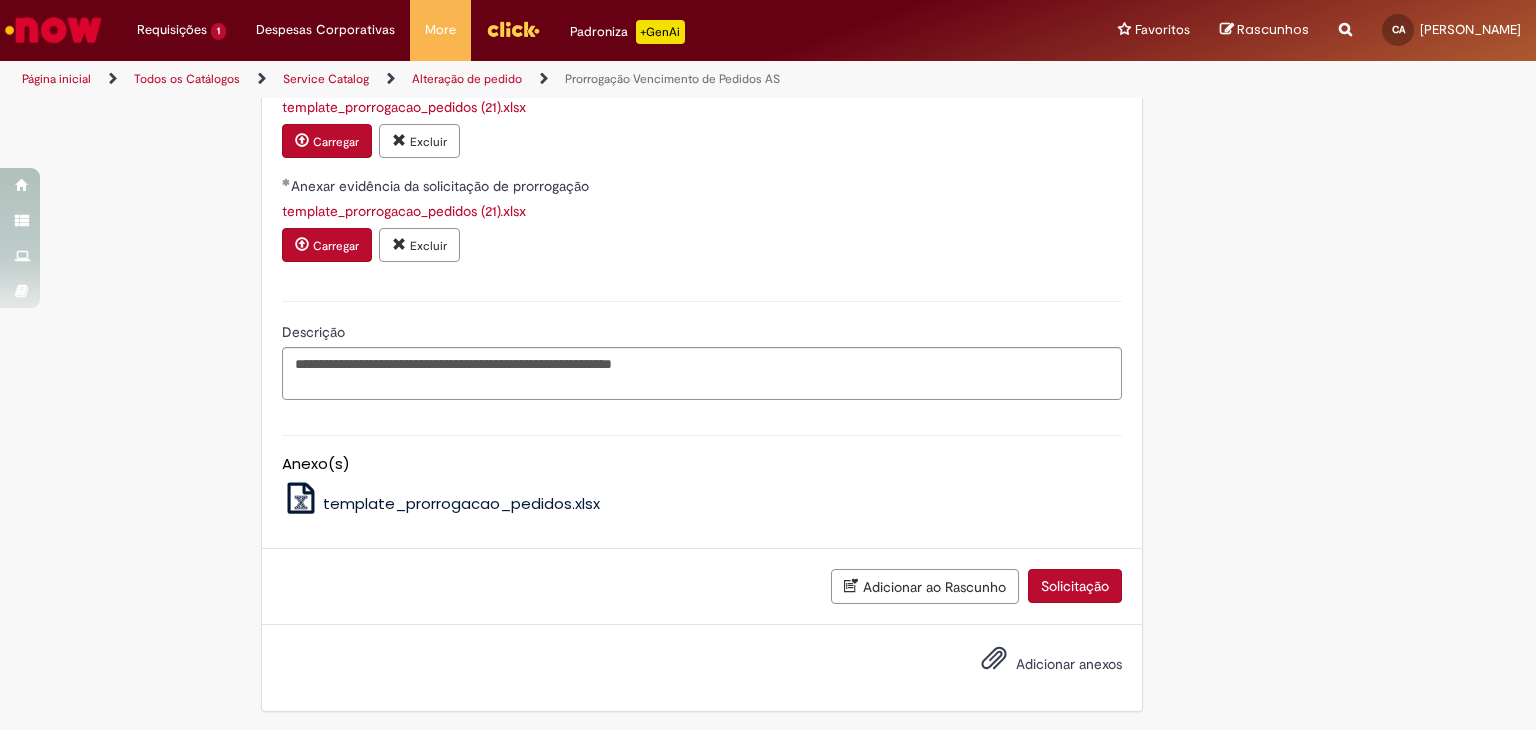 click on "Solicitação" at bounding box center (1075, 586) 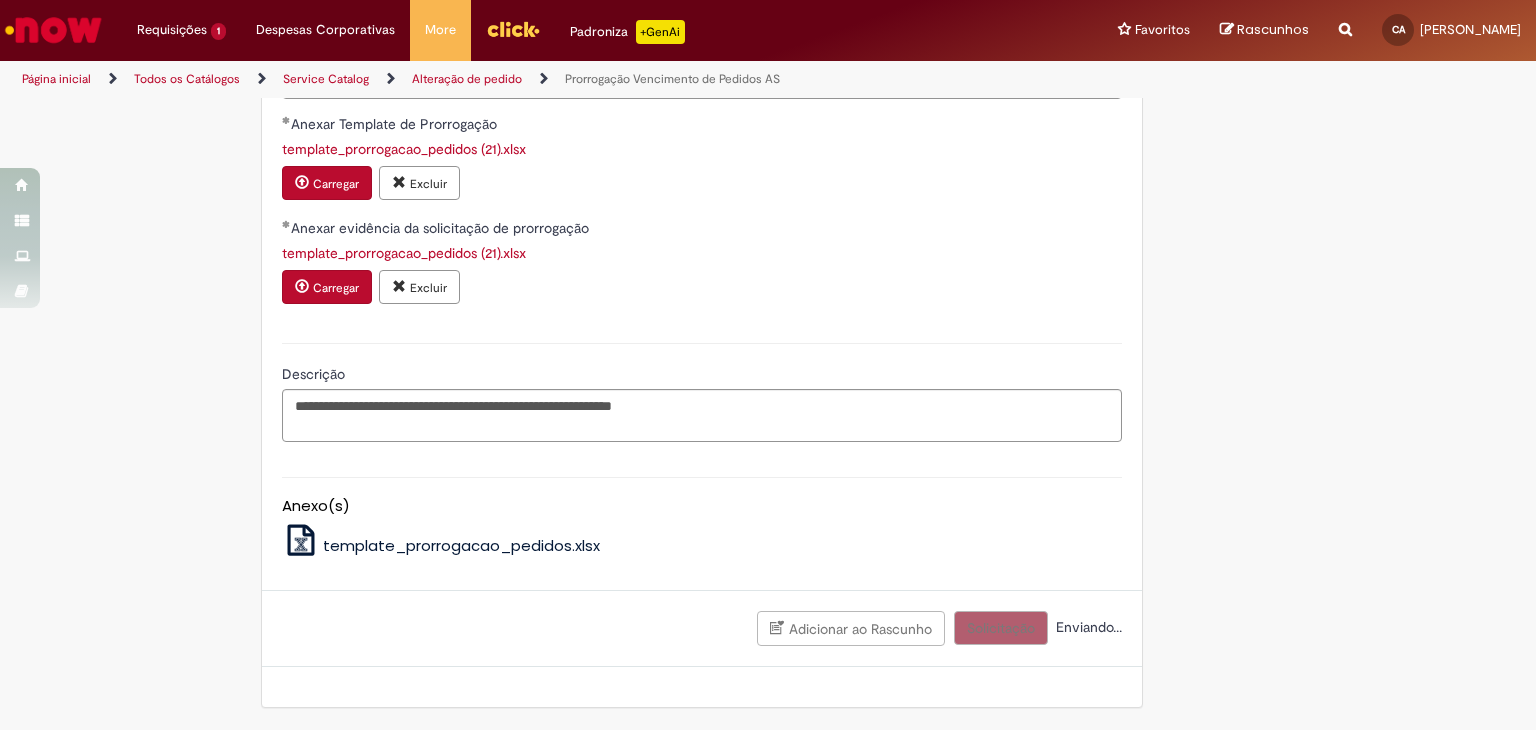 scroll, scrollTop: 693, scrollLeft: 0, axis: vertical 